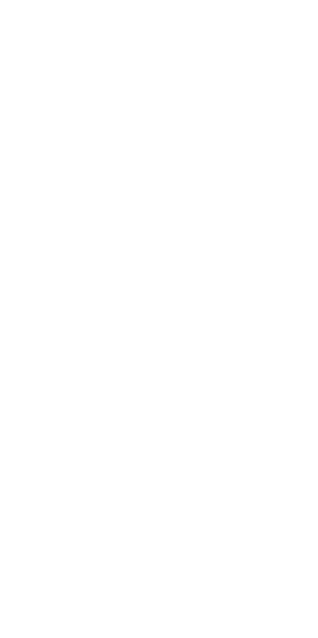scroll, scrollTop: 0, scrollLeft: 0, axis: both 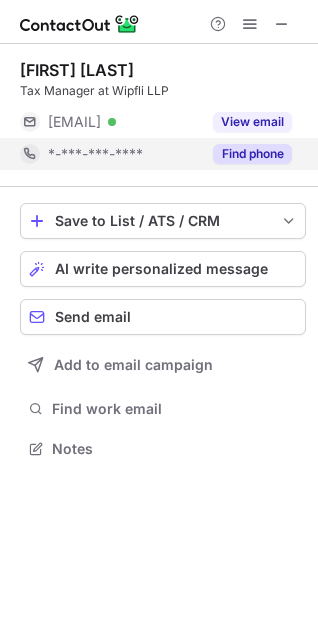 click on "*-***-***-****" at bounding box center [95, 154] 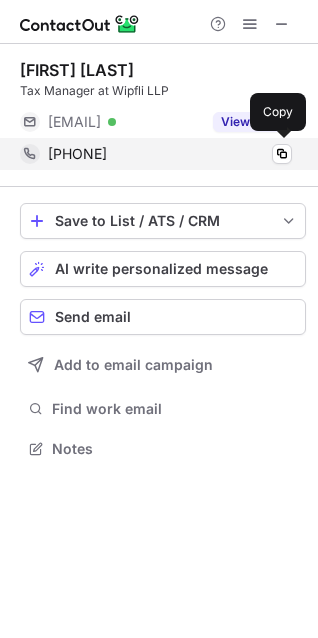 drag, startPoint x: 67, startPoint y: 153, endPoint x: 114, endPoint y: 155, distance: 47.042534 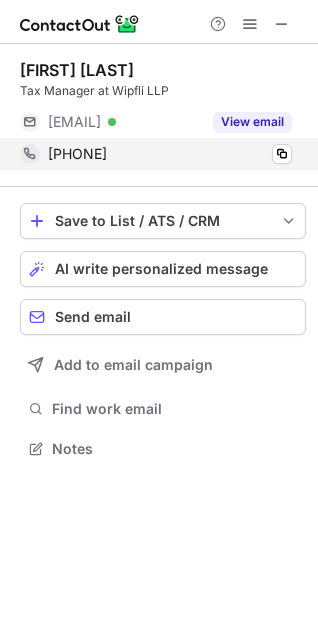 drag, startPoint x: 64, startPoint y: 154, endPoint x: 139, endPoint y: 149, distance: 75.16648 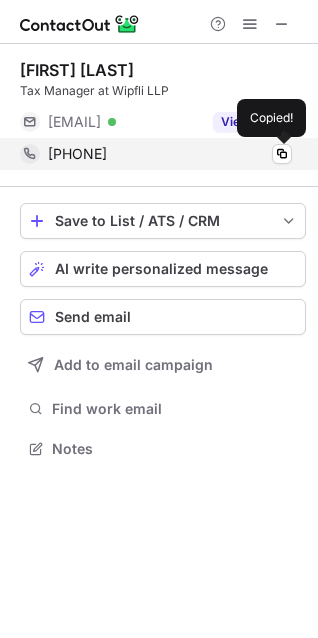 copy on "7063911738" 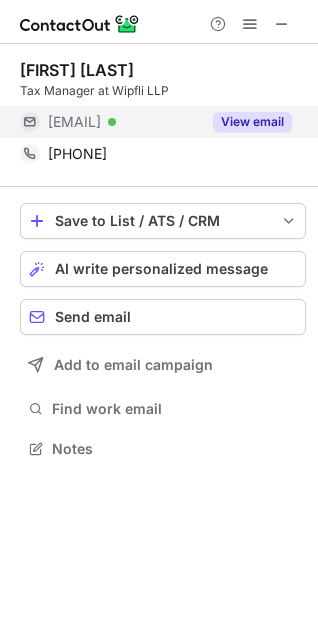 click on "***@wipfli.com" at bounding box center [74, 122] 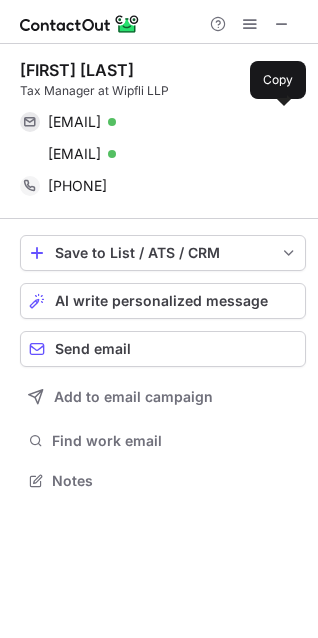 scroll, scrollTop: 10, scrollLeft: 10, axis: both 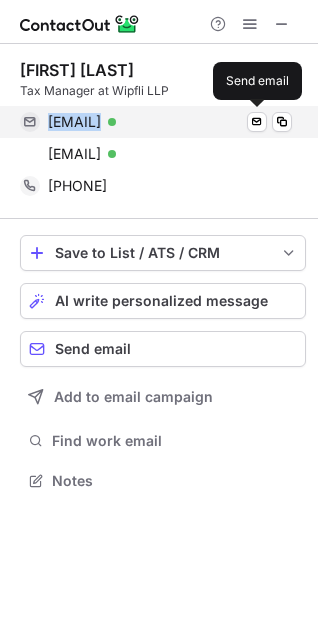 drag, startPoint x: 39, startPoint y: 127, endPoint x: 222, endPoint y: 121, distance: 183.09833 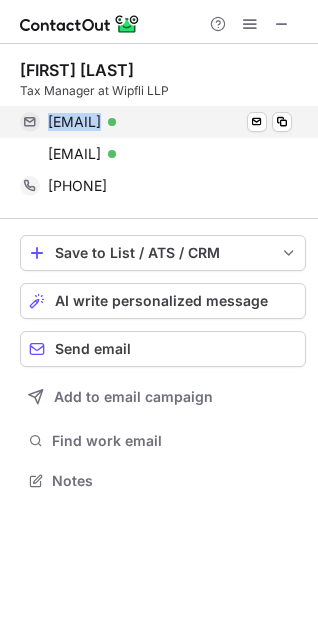 copy on "kari.knickerbocker@wipfli.com Verified" 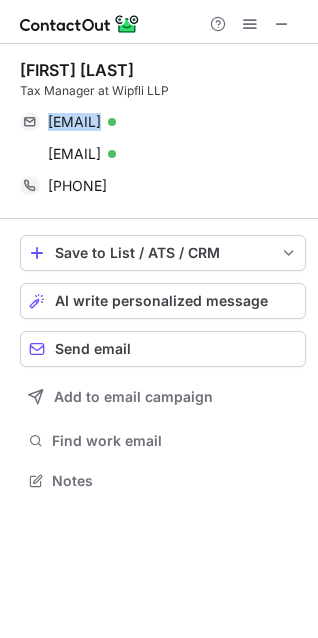 drag, startPoint x: 282, startPoint y: 17, endPoint x: 235, endPoint y: 23, distance: 47.38143 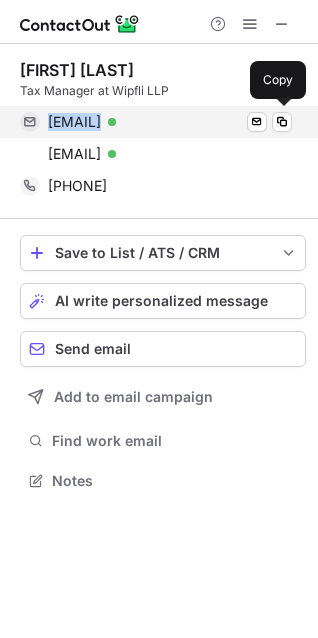 copy on "kari.knickerbocker@wipfli.com Verified" 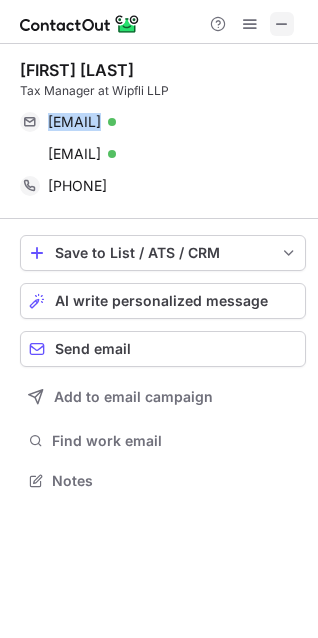 click at bounding box center (282, 24) 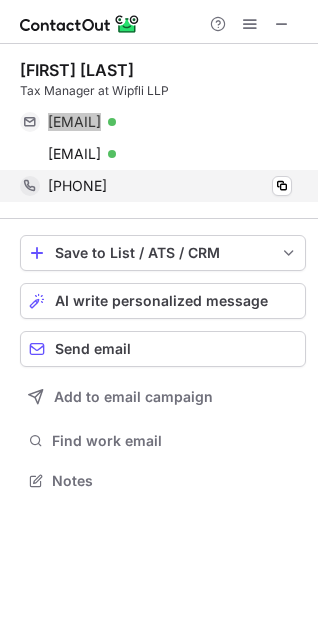 scroll, scrollTop: 441, scrollLeft: 318, axis: both 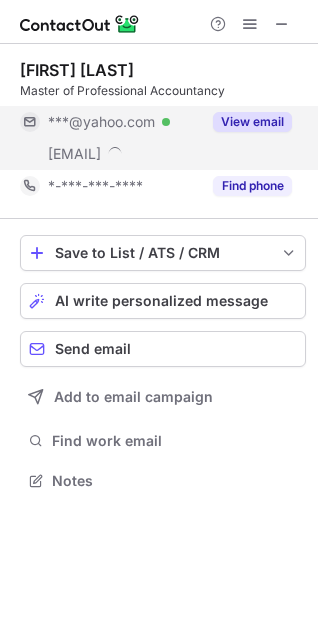 click on "***@yahoo.com" at bounding box center [101, 122] 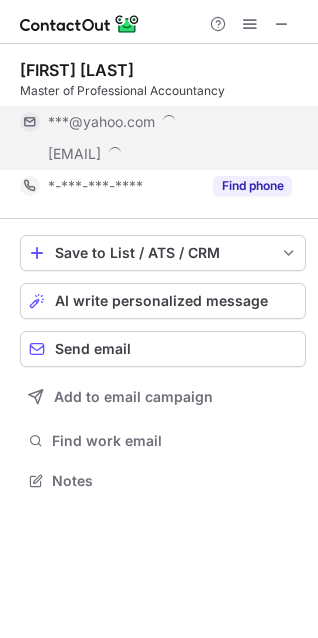 scroll, scrollTop: 10, scrollLeft: 10, axis: both 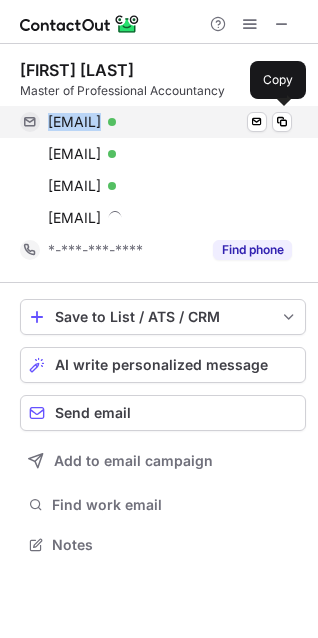 drag, startPoint x: 46, startPoint y: 125, endPoint x: 232, endPoint y: 124, distance: 186.00269 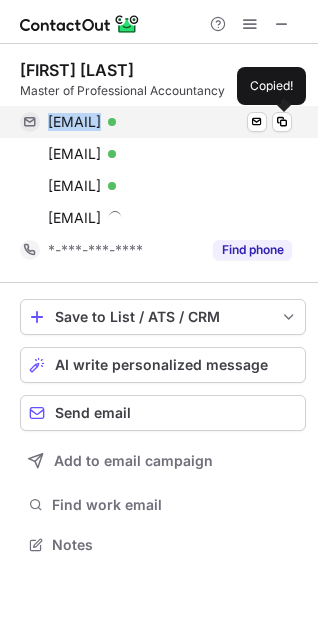 copy on "terrelgaither@yahoo.com" 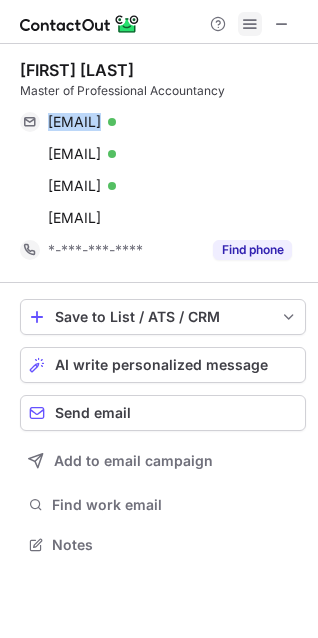 drag, startPoint x: 280, startPoint y: 33, endPoint x: 260, endPoint y: 32, distance: 20.024984 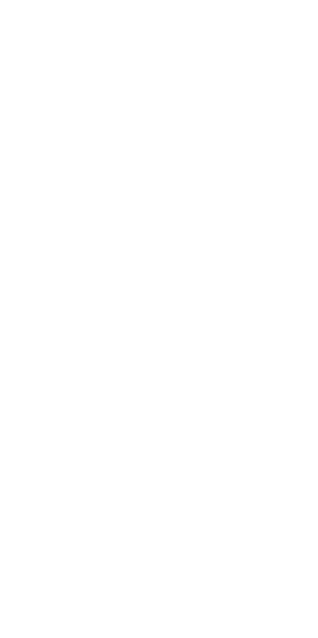 scroll, scrollTop: 0, scrollLeft: 0, axis: both 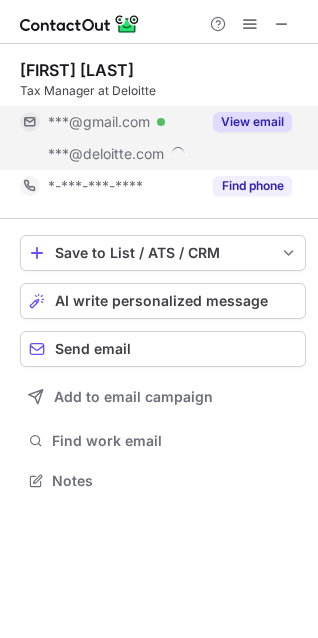 click on "***@gmail.com" at bounding box center [99, 122] 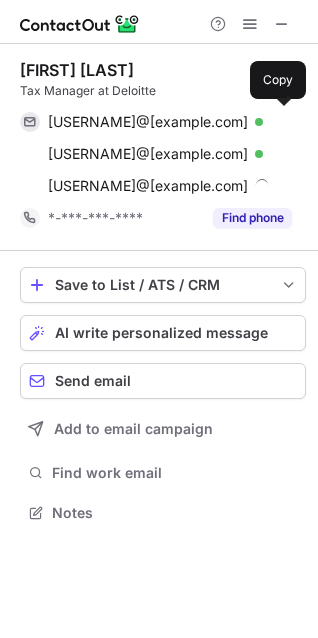 scroll, scrollTop: 10, scrollLeft: 10, axis: both 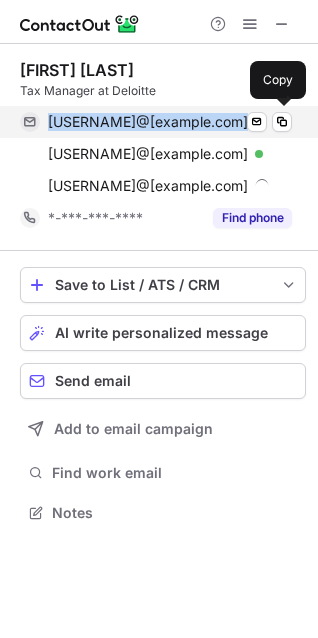 drag, startPoint x: 45, startPoint y: 128, endPoint x: 201, endPoint y: 126, distance: 156.01282 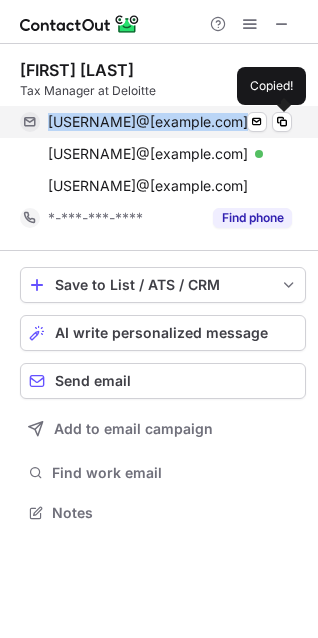copy on "[USERNAME]@[example.com]" 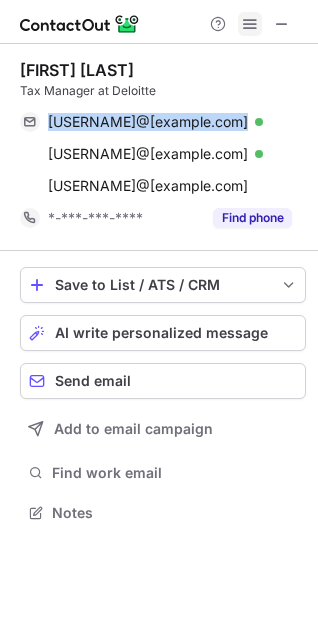 drag, startPoint x: 274, startPoint y: 30, endPoint x: 253, endPoint y: 29, distance: 21.023796 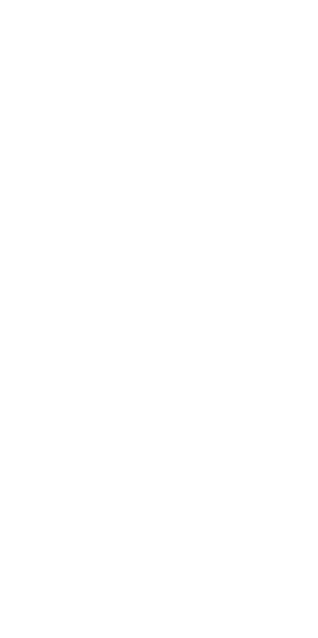 scroll, scrollTop: 0, scrollLeft: 0, axis: both 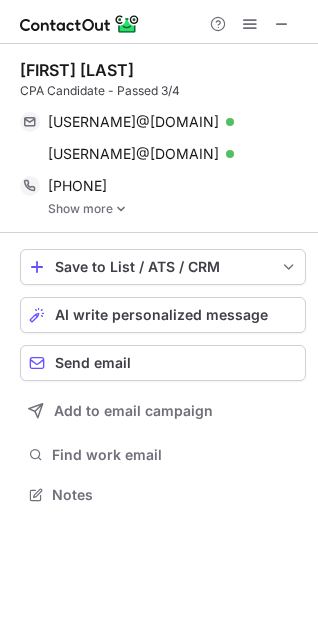 click on "Show more" at bounding box center (177, 209) 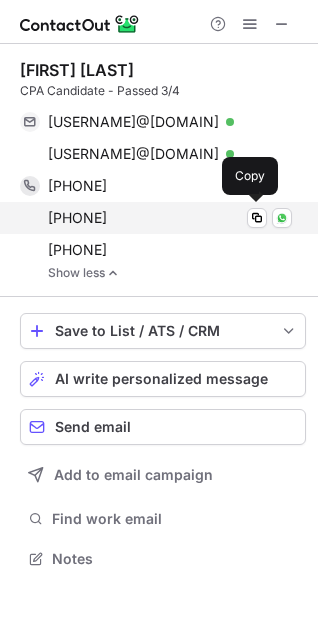 scroll, scrollTop: 10, scrollLeft: 10, axis: both 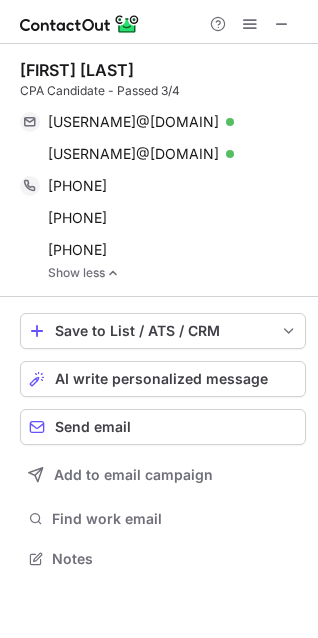 drag, startPoint x: 286, startPoint y: 21, endPoint x: 202, endPoint y: 23, distance: 84.0238 